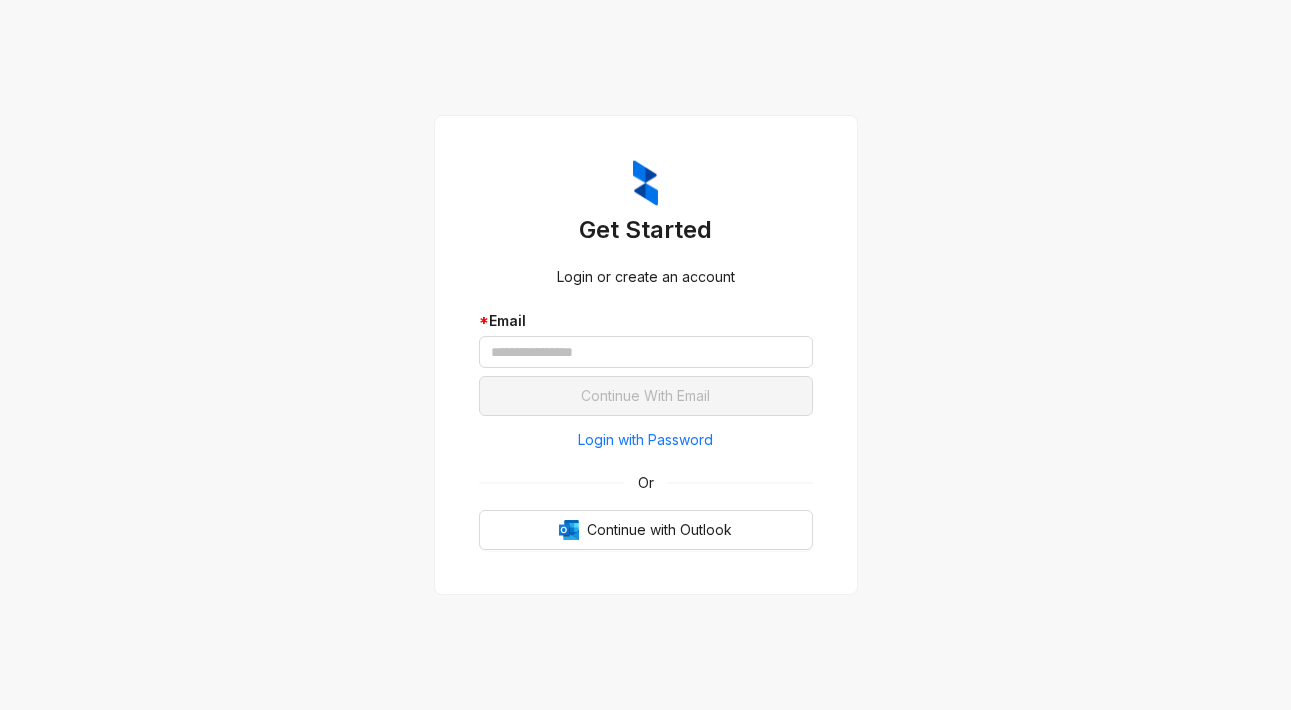 scroll, scrollTop: 0, scrollLeft: 0, axis: both 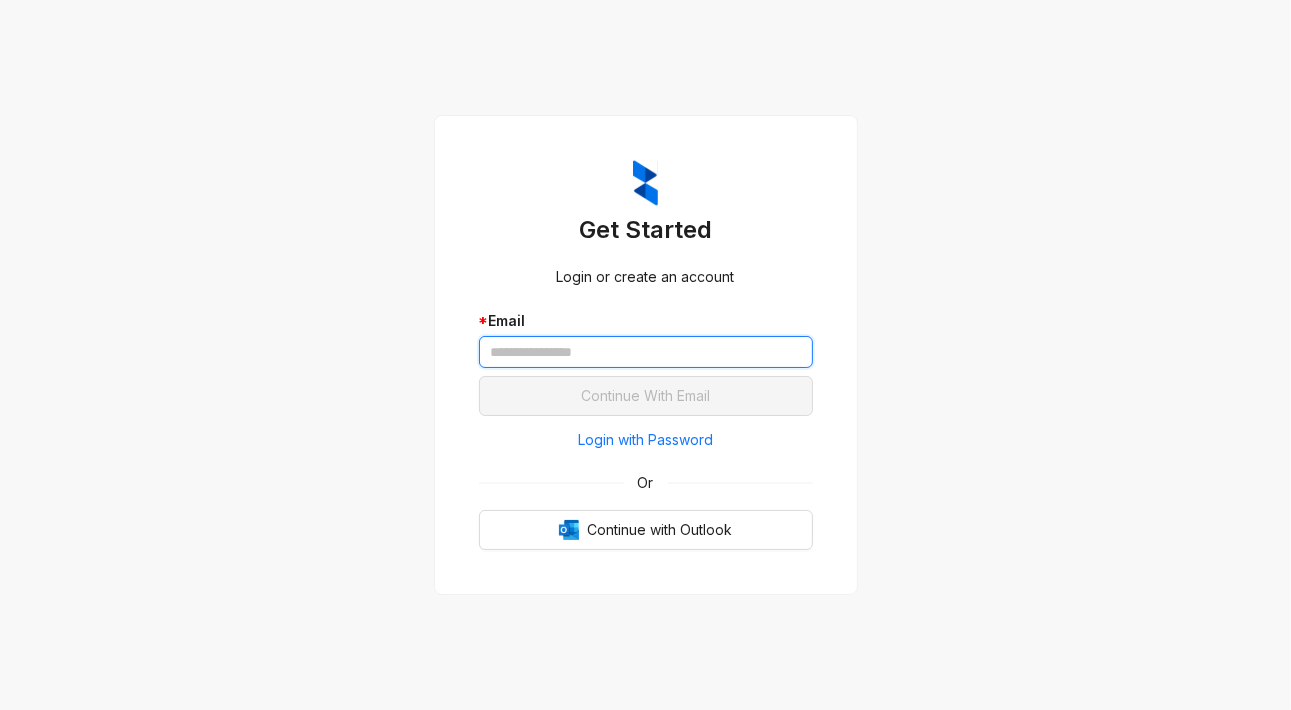 click at bounding box center [646, 352] 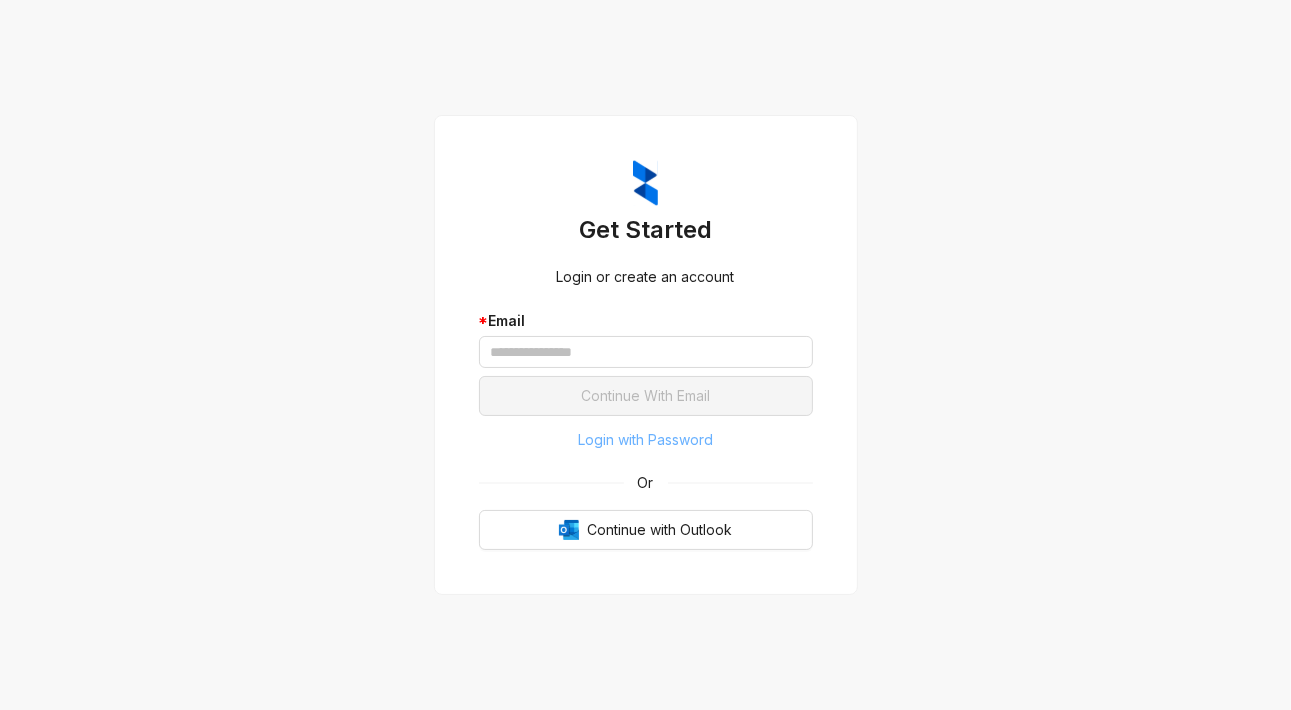 click on "Login with Password" at bounding box center [645, 440] 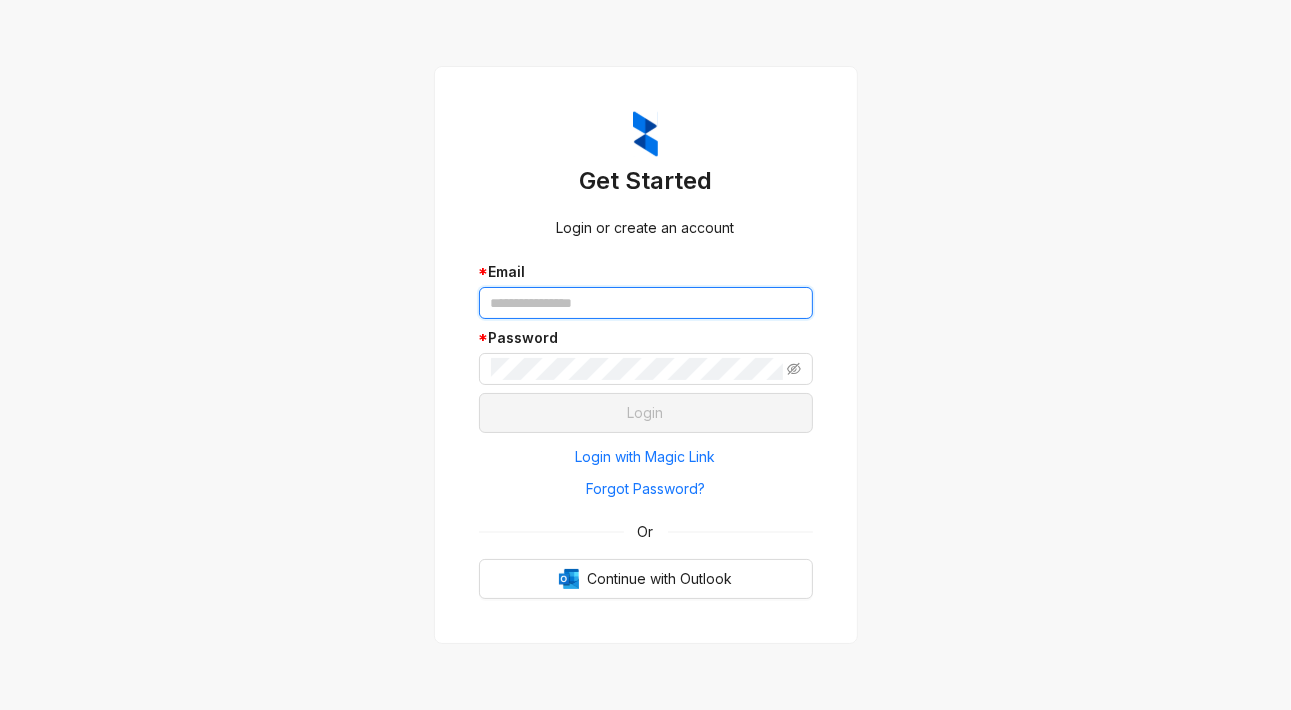 click at bounding box center (646, 303) 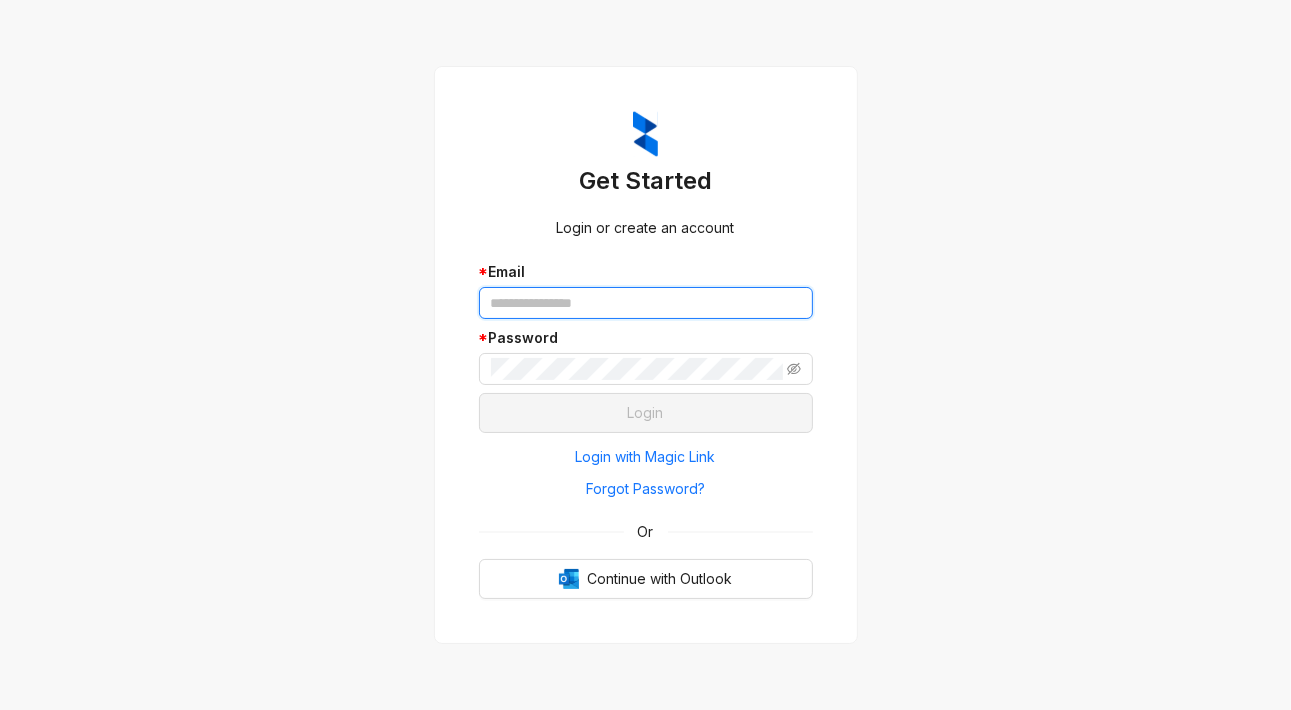 type on "**********" 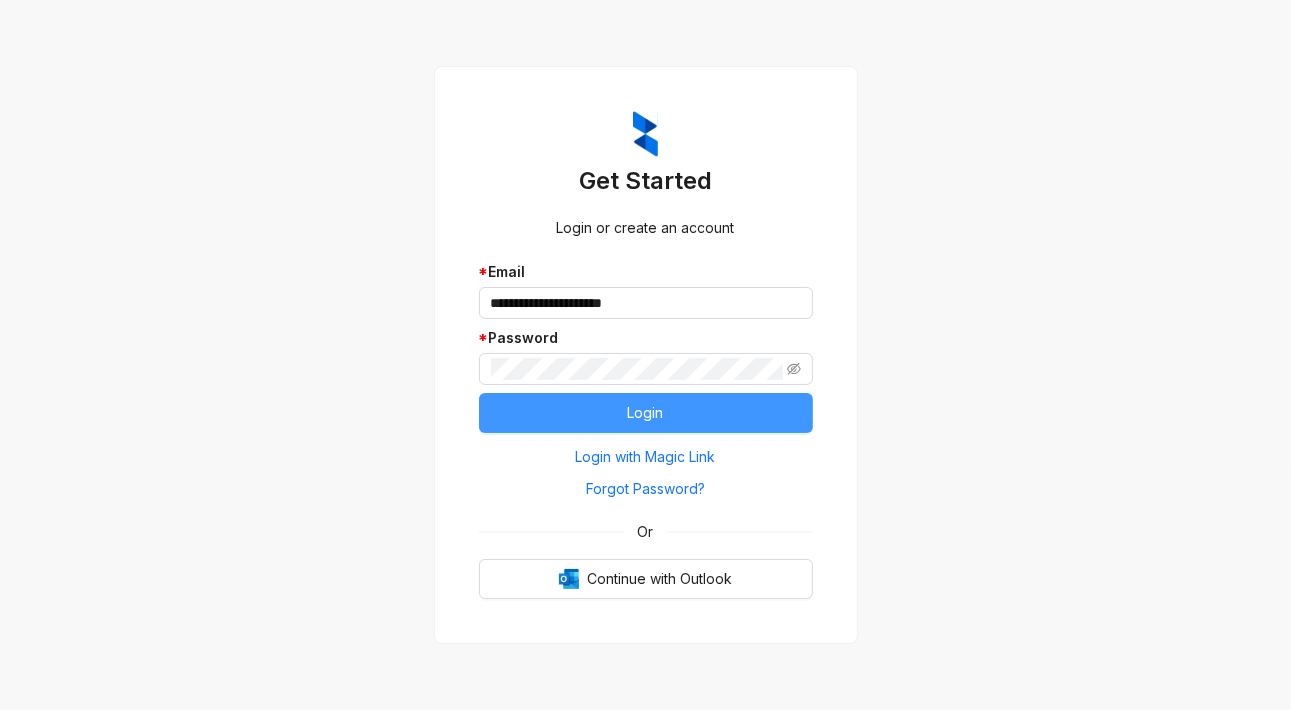 click on "Login" at bounding box center (646, 413) 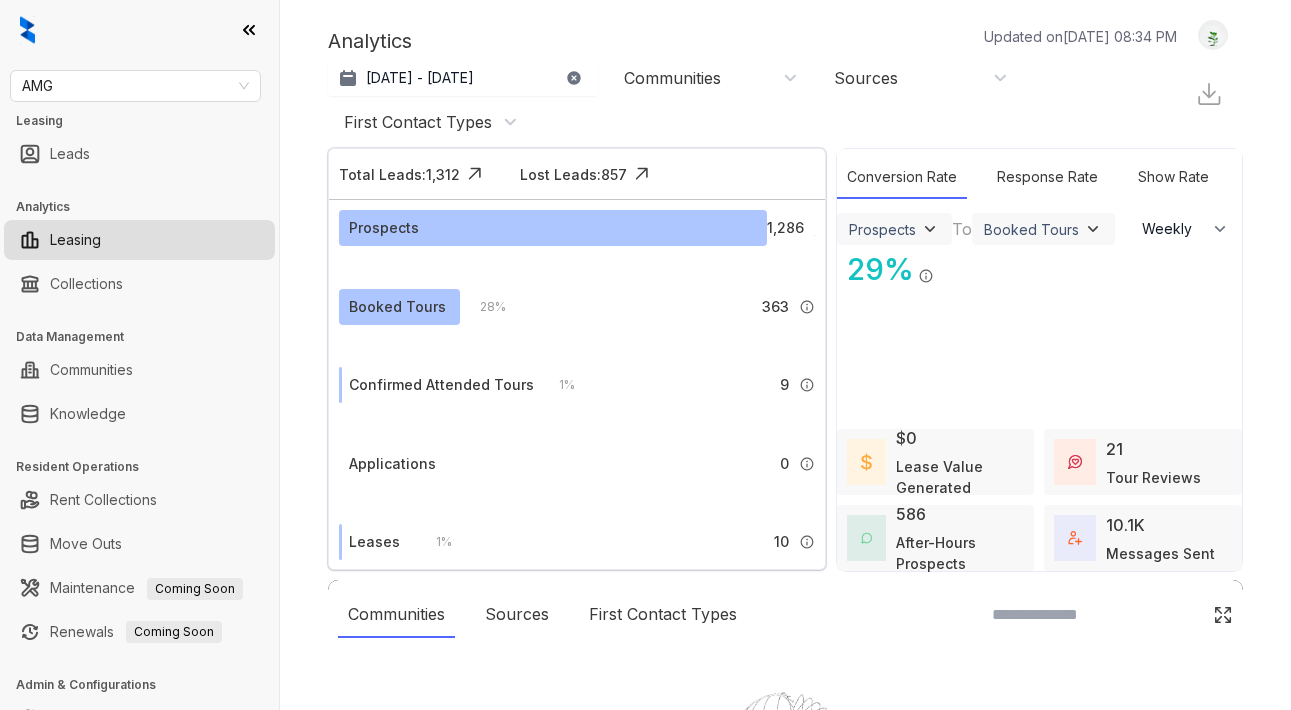 select on "******" 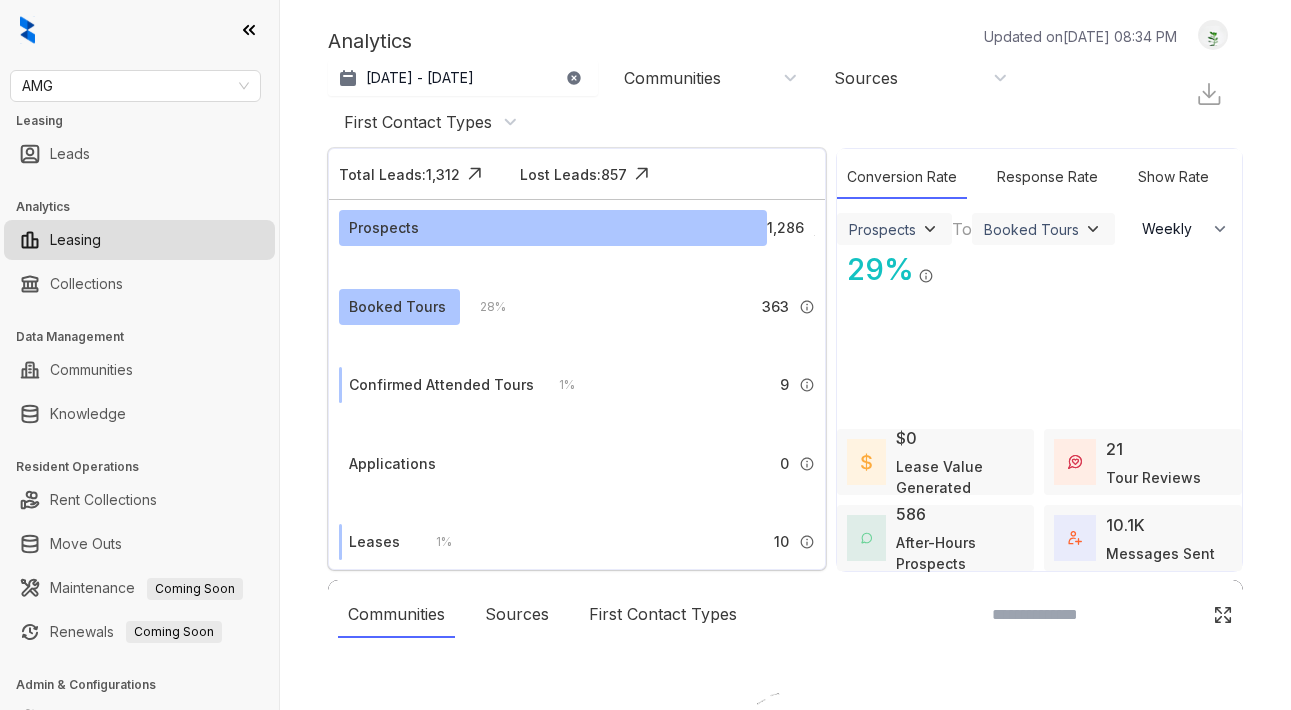scroll, scrollTop: 0, scrollLeft: 0, axis: both 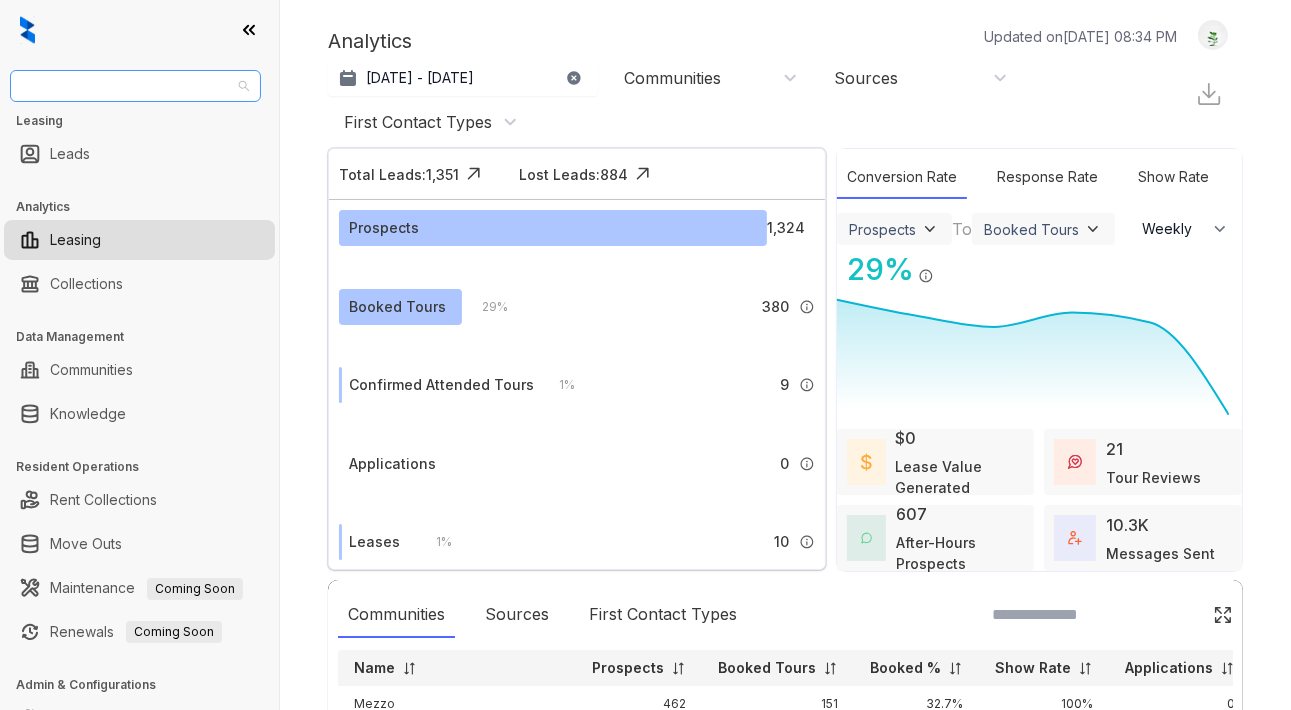click on "AMG" at bounding box center (135, 86) 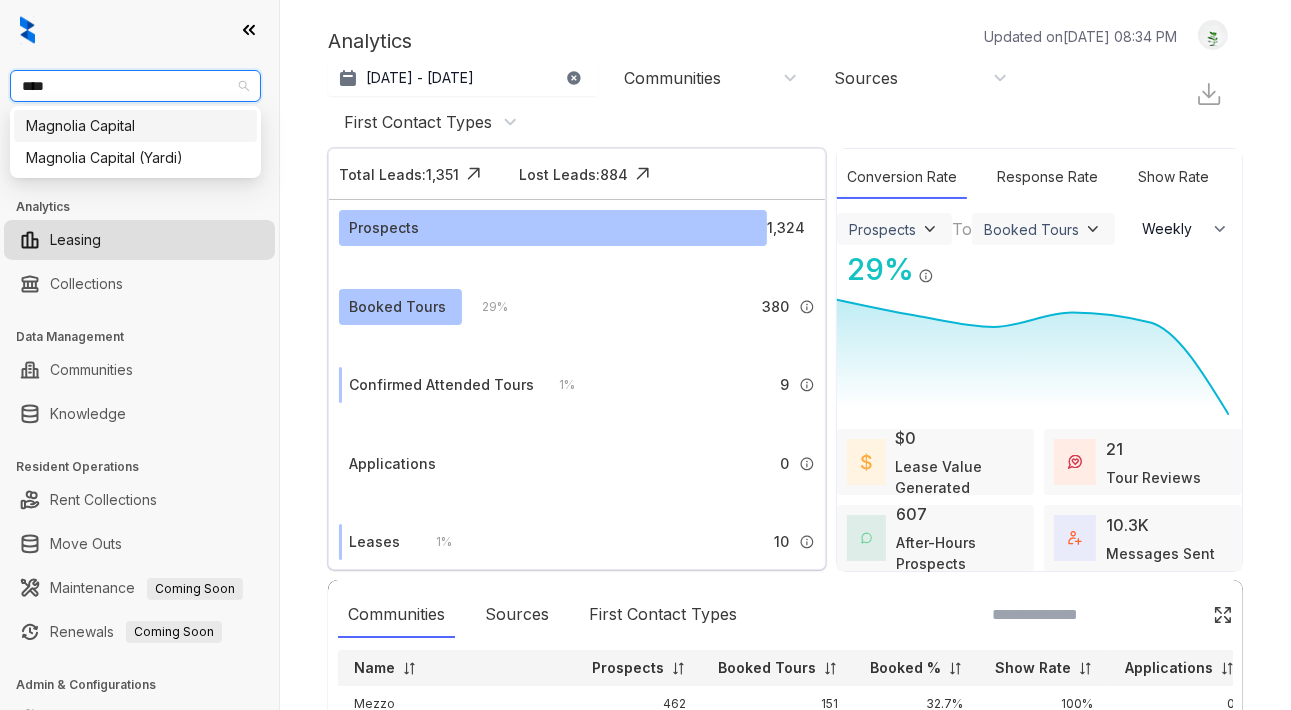 type on "*****" 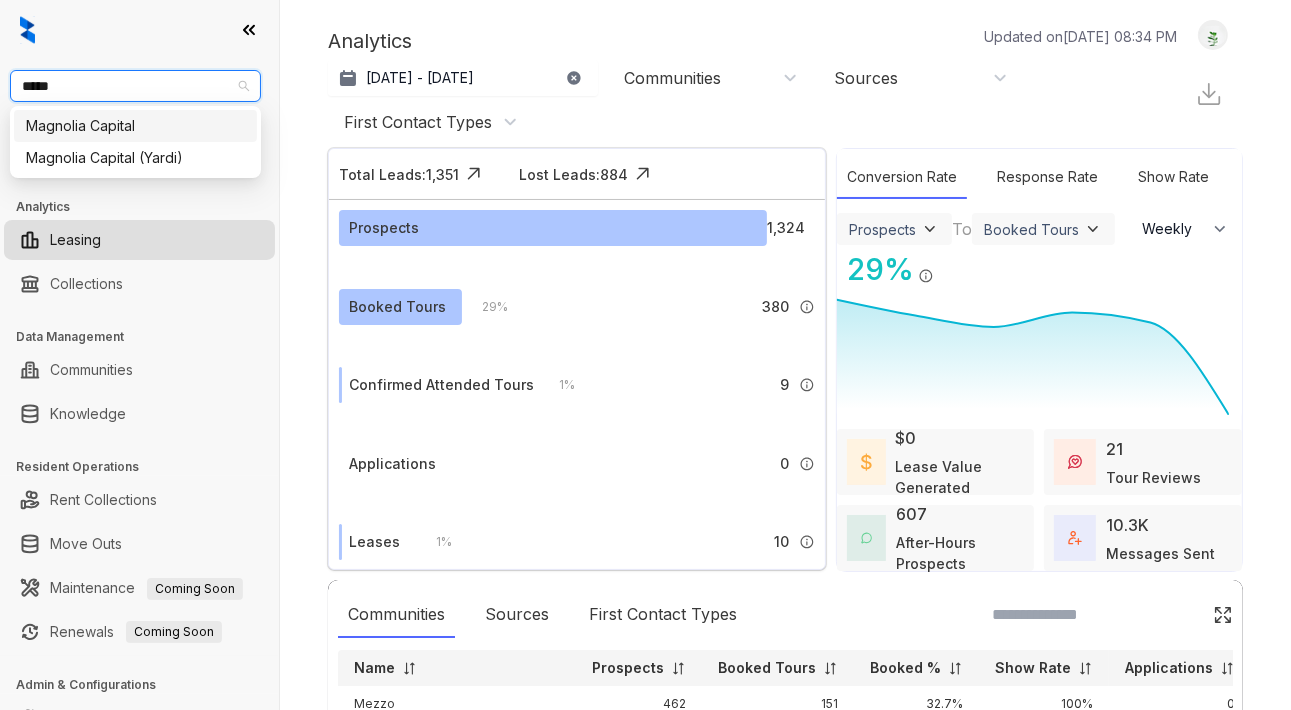 click on "Magnolia Capital" at bounding box center [135, 126] 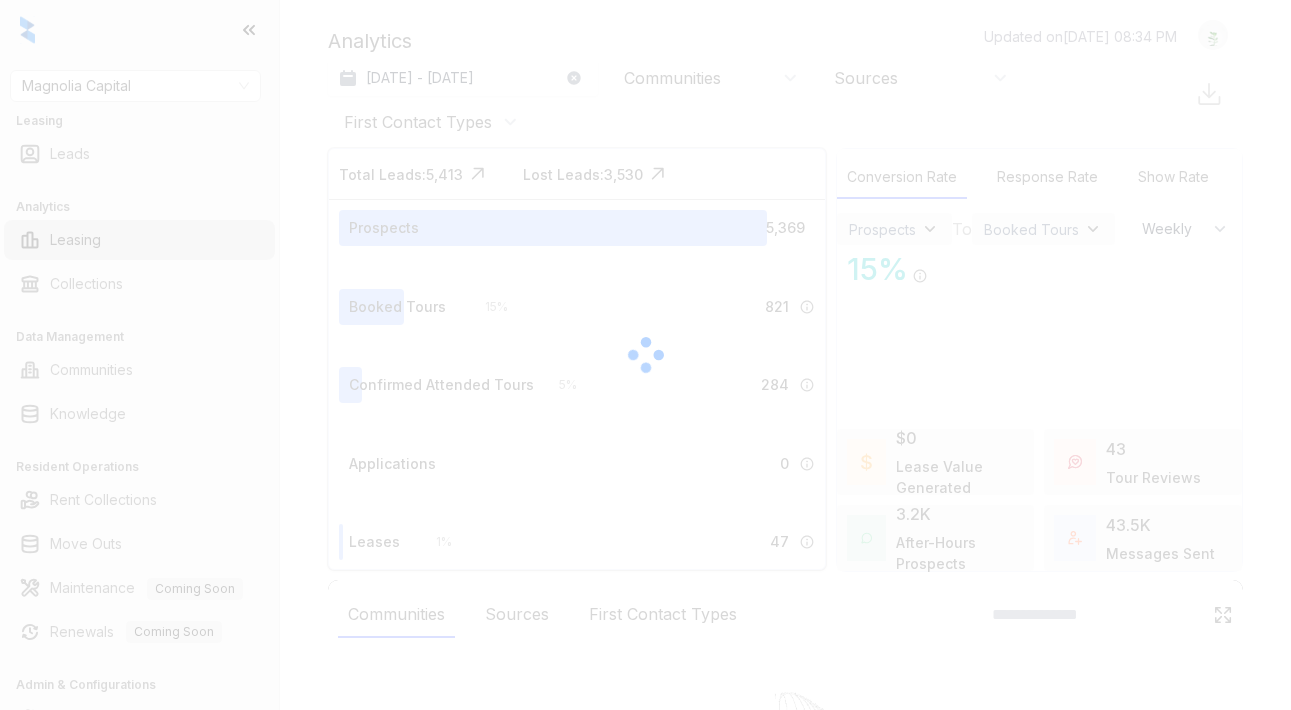 select on "******" 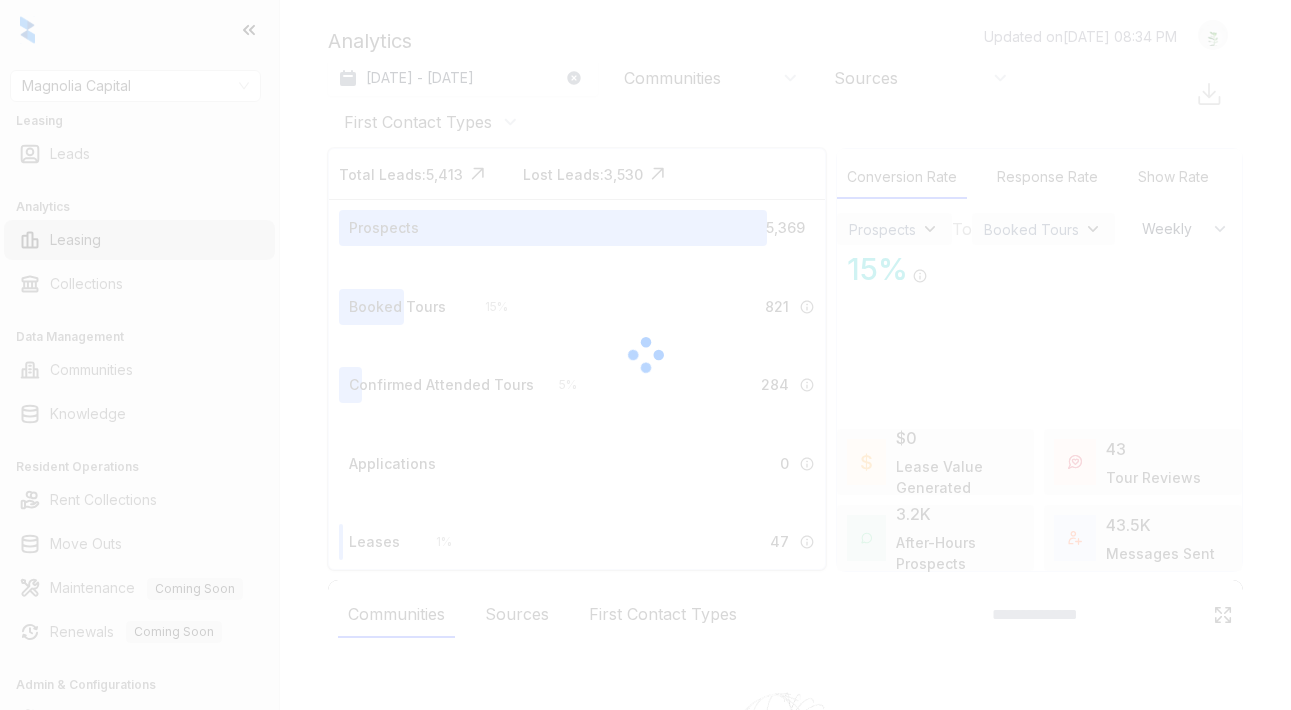 scroll, scrollTop: 0, scrollLeft: 0, axis: both 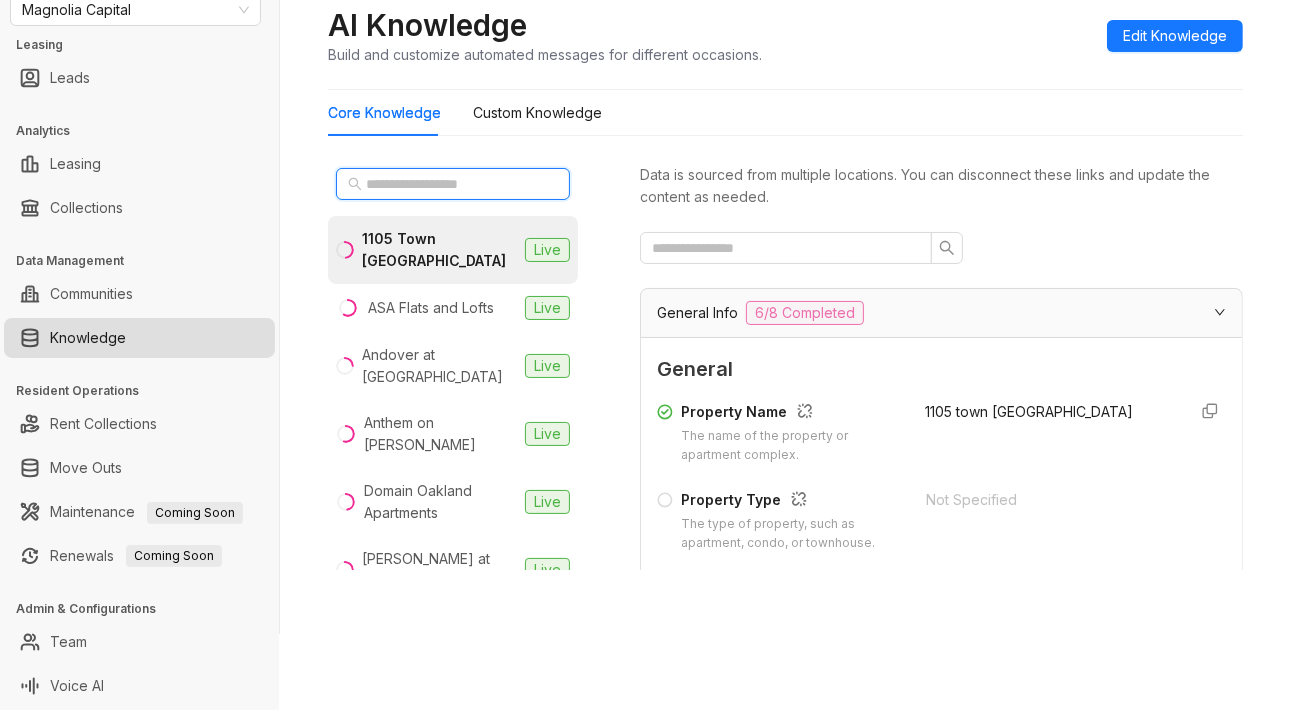 click at bounding box center (454, 184) 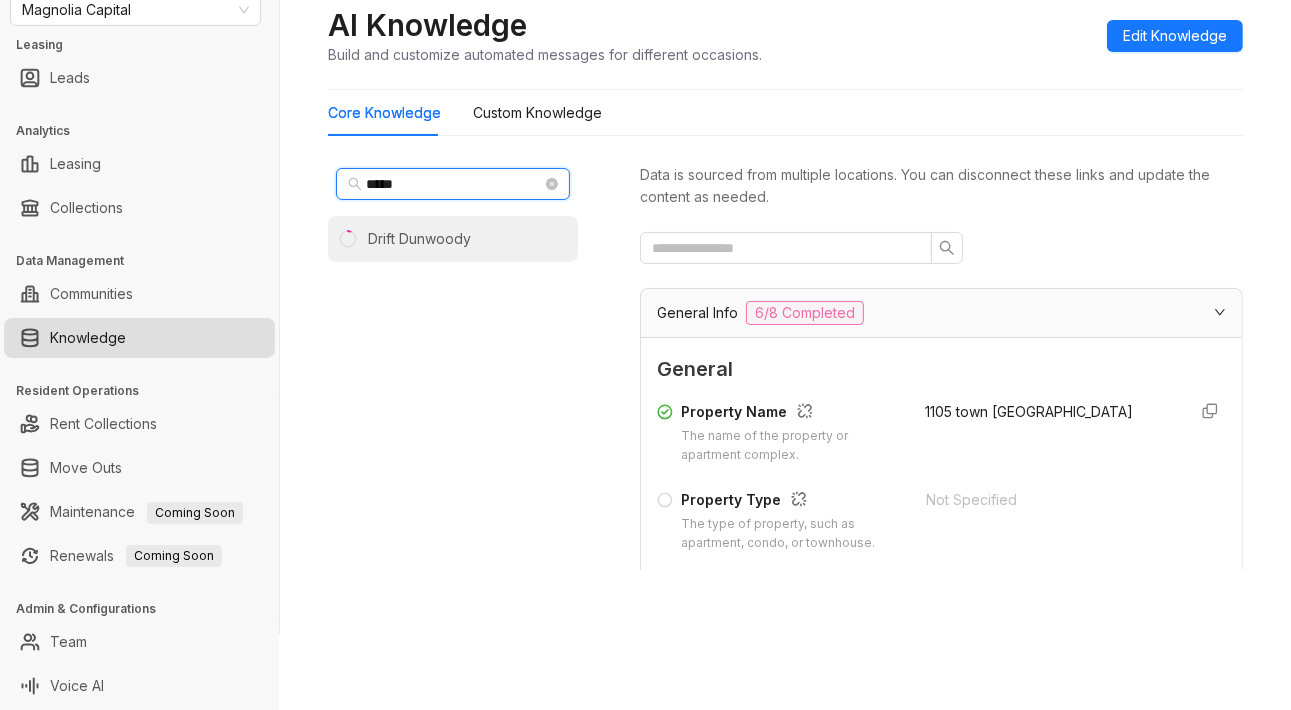 type on "*****" 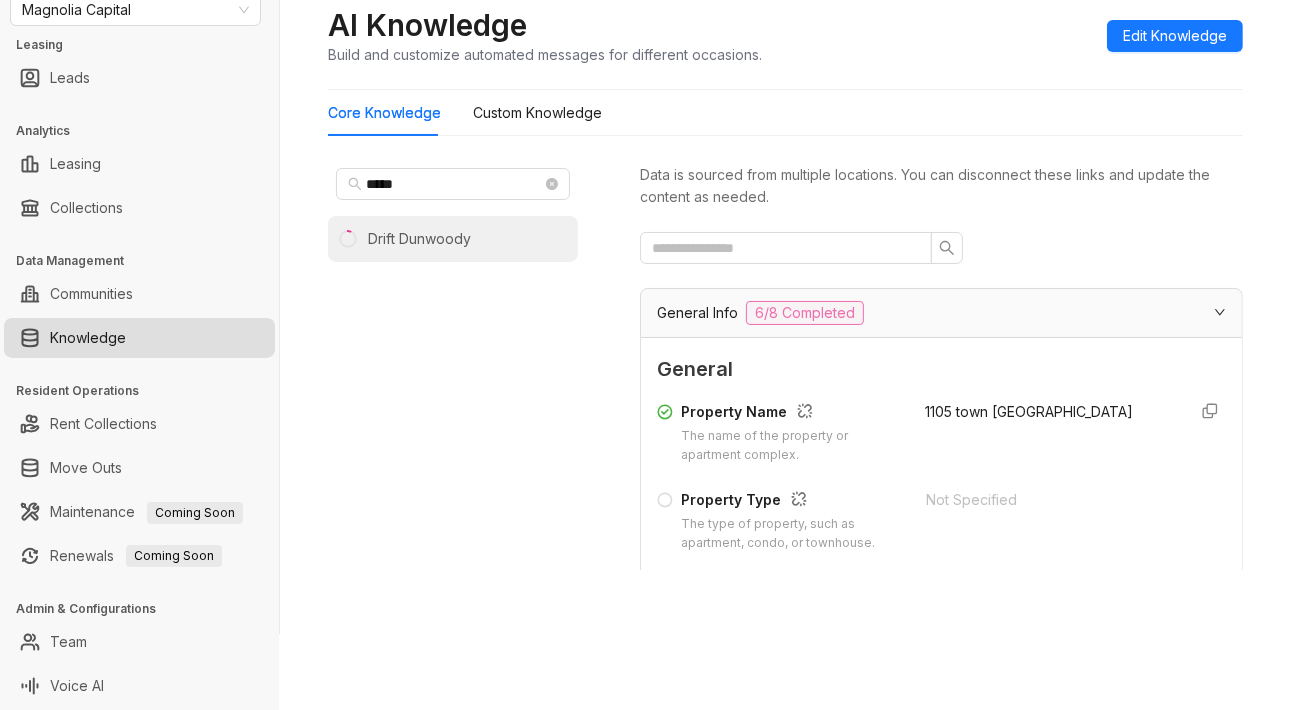 click on "Drift Dunwoody" at bounding box center [419, 239] 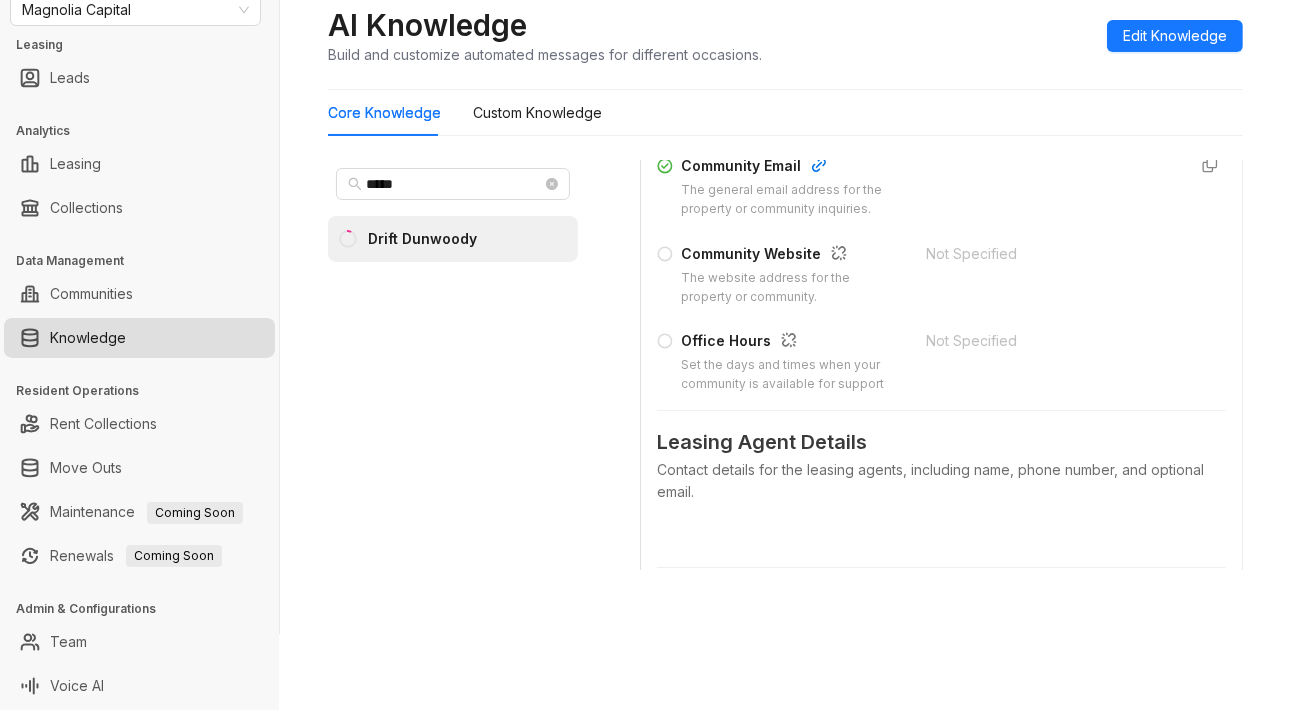 scroll, scrollTop: 500, scrollLeft: 0, axis: vertical 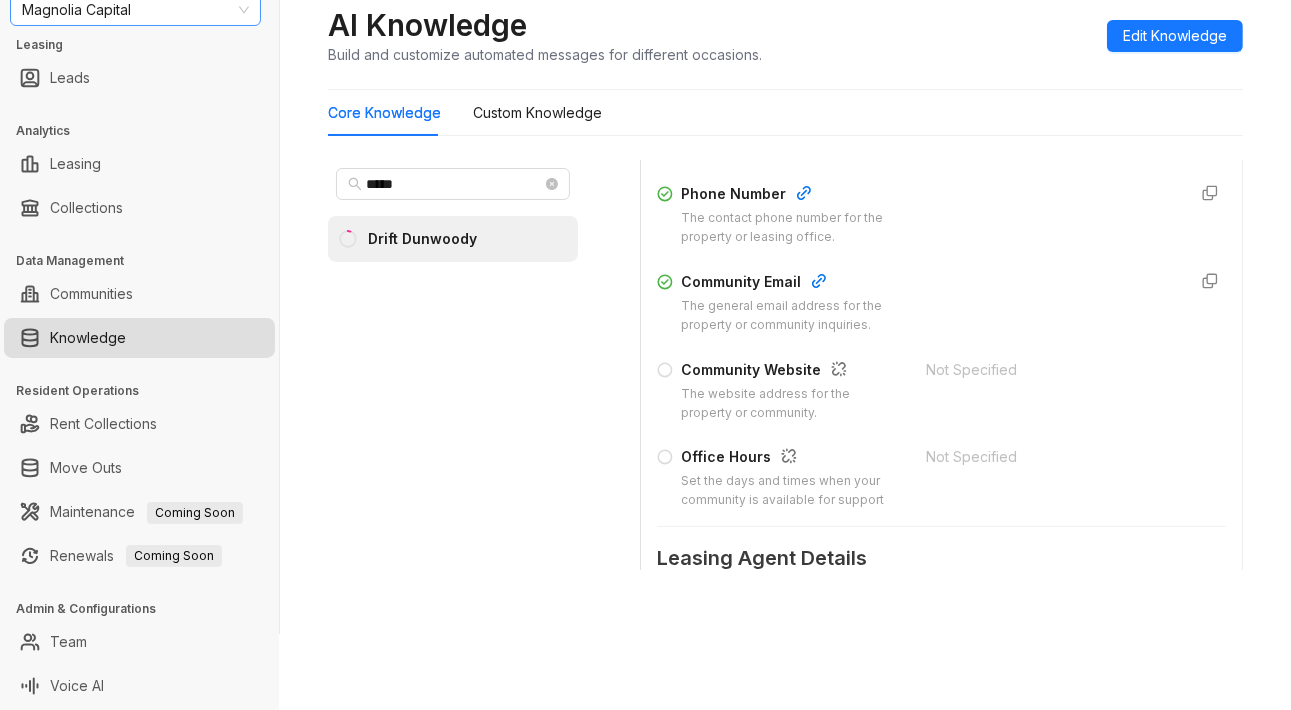 click on "Magnolia Capital" at bounding box center (135, 10) 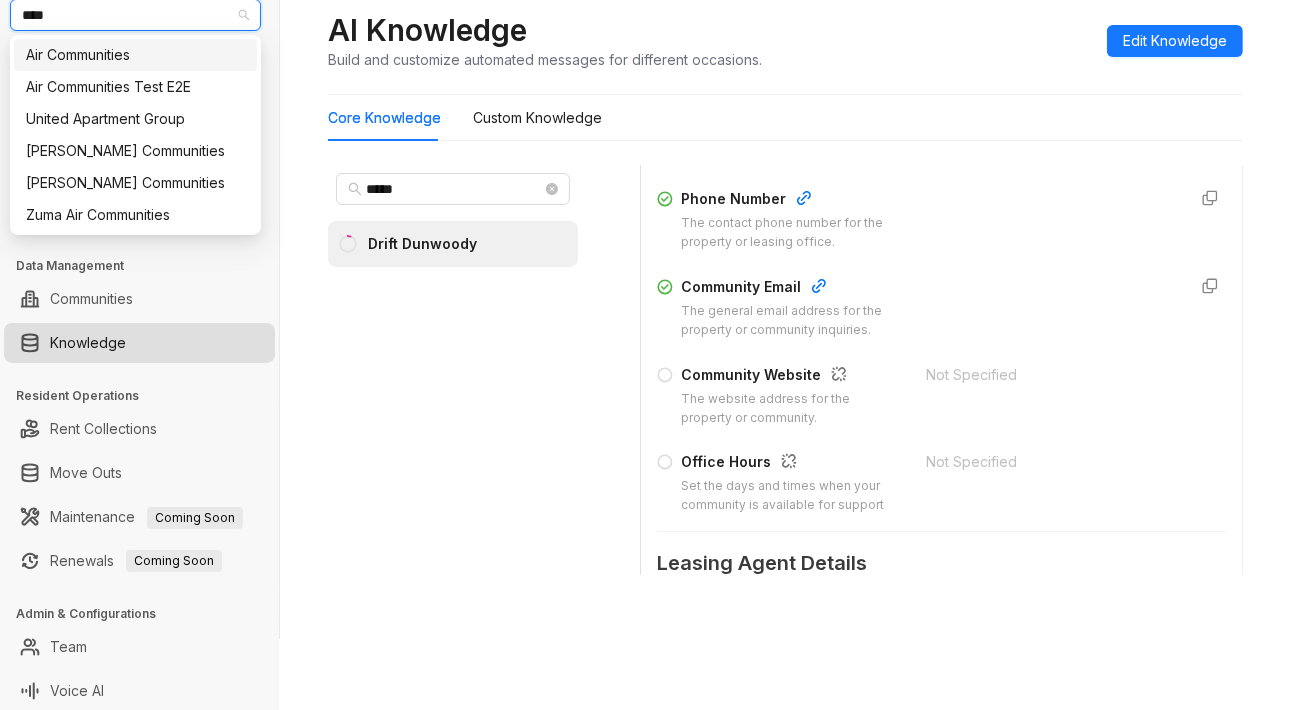 type on "*****" 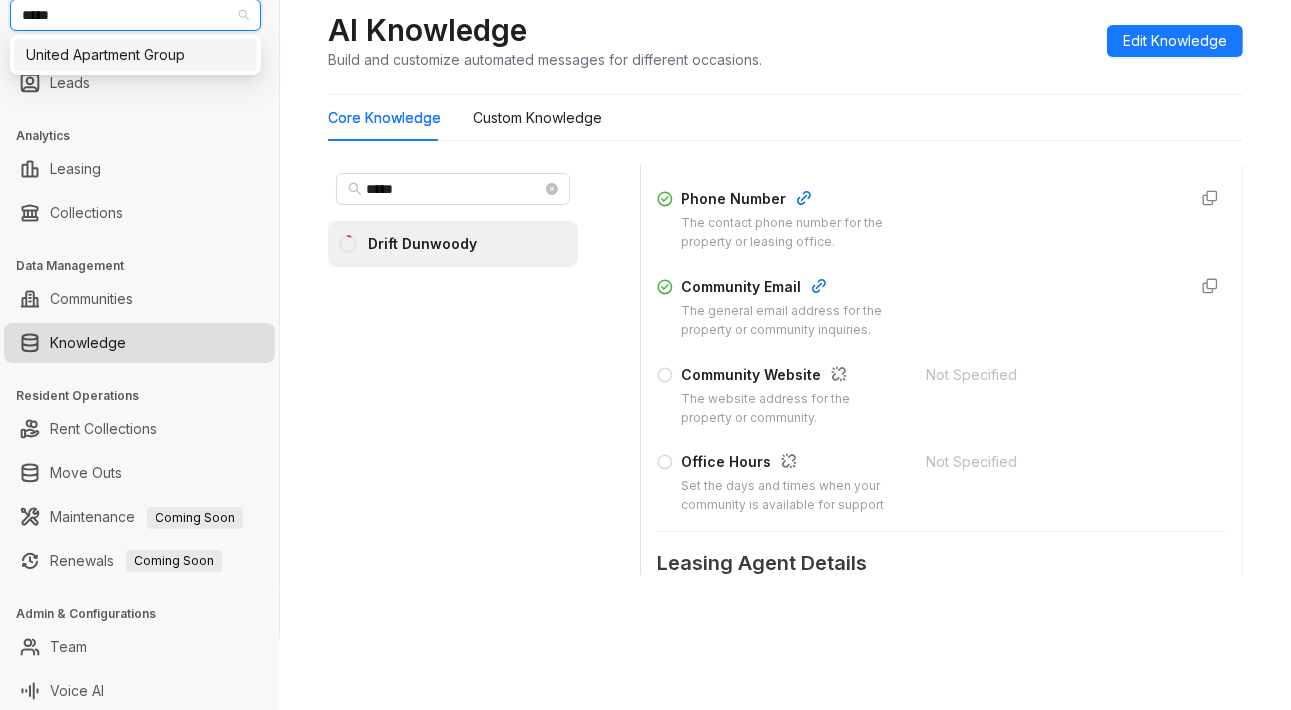click on "United Apartment Group" at bounding box center (135, 55) 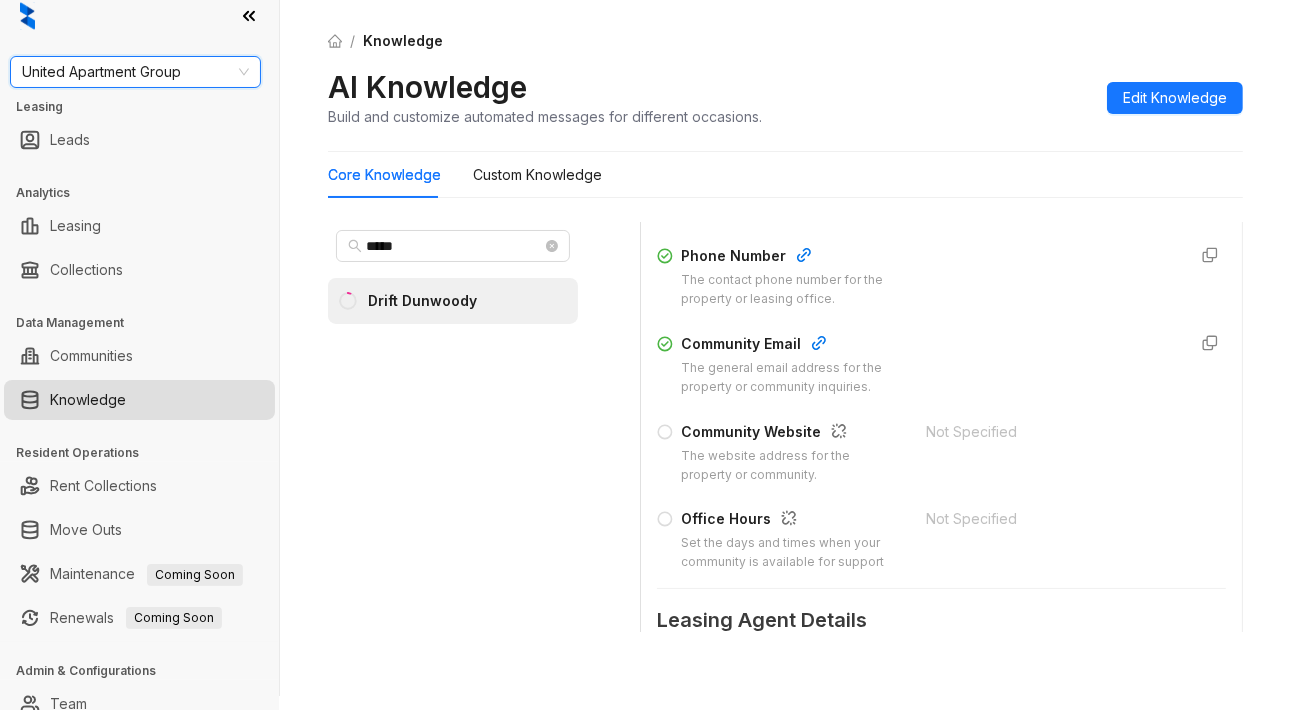 scroll, scrollTop: 0, scrollLeft: 0, axis: both 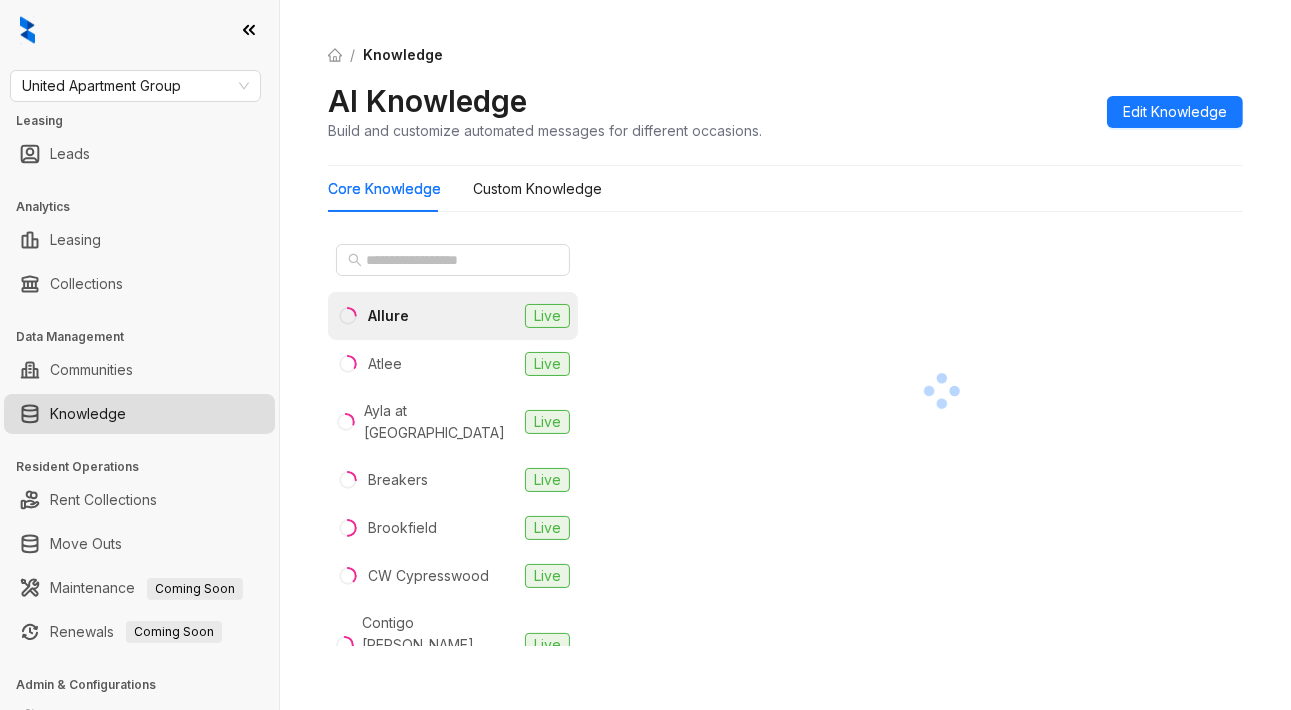click on "Allure" at bounding box center (388, 316) 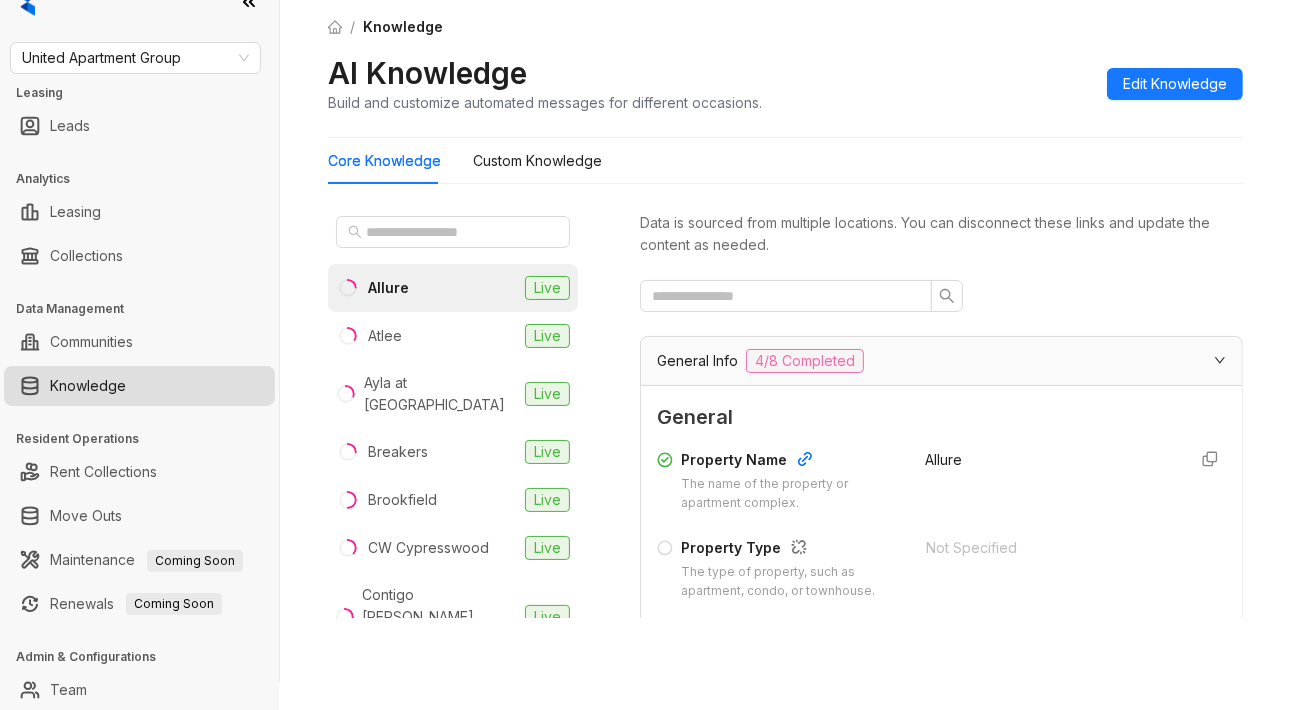 scroll, scrollTop: 76, scrollLeft: 0, axis: vertical 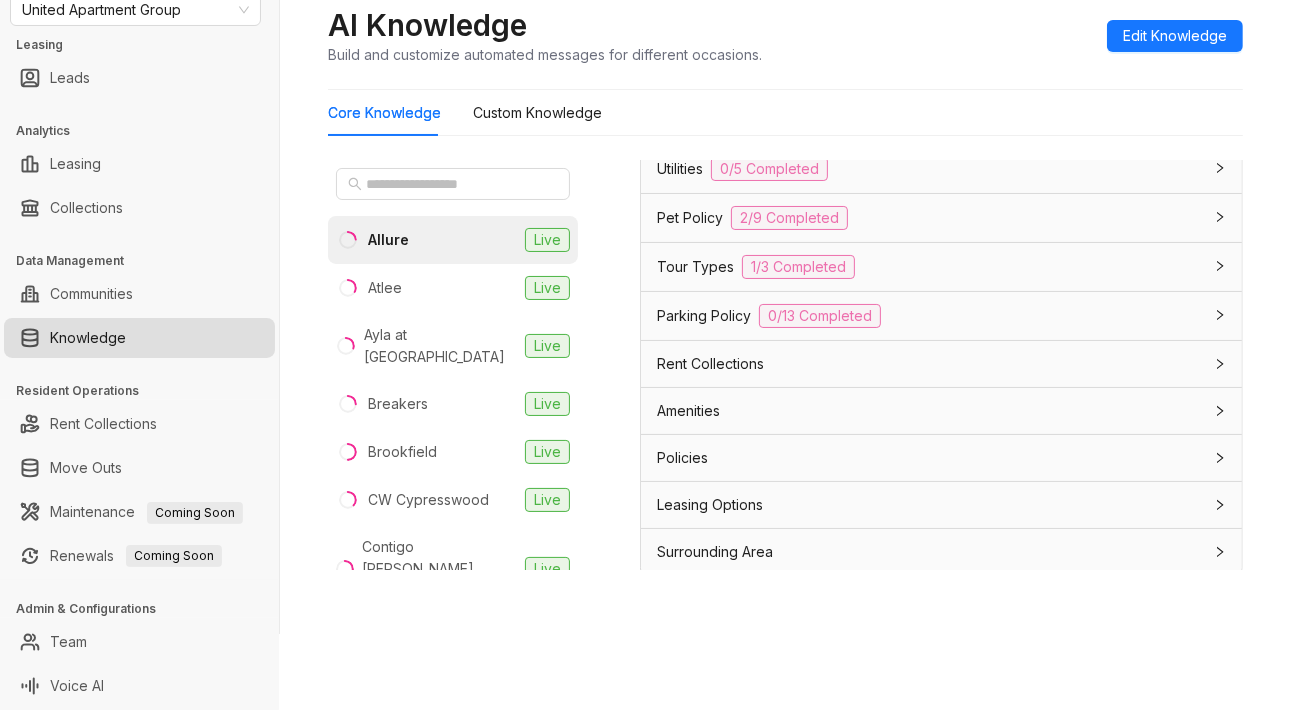 click on "Amenities" at bounding box center [941, 411] 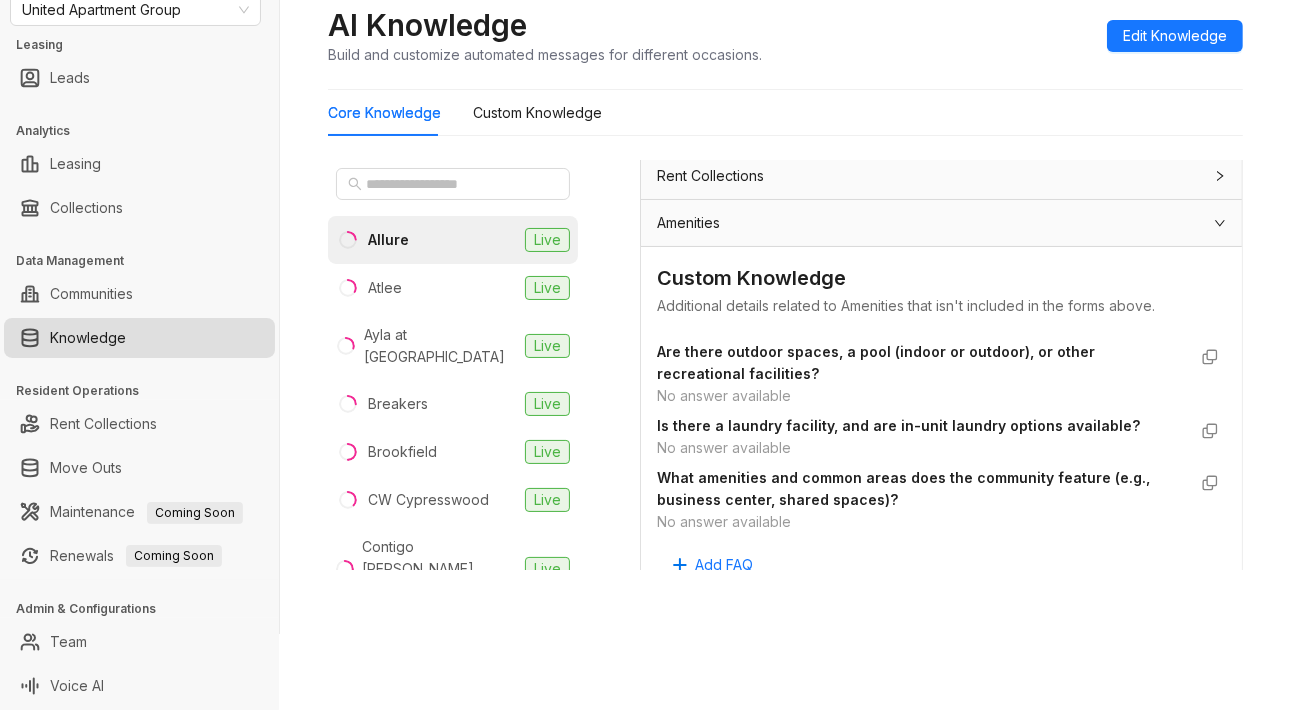scroll, scrollTop: 1774, scrollLeft: 0, axis: vertical 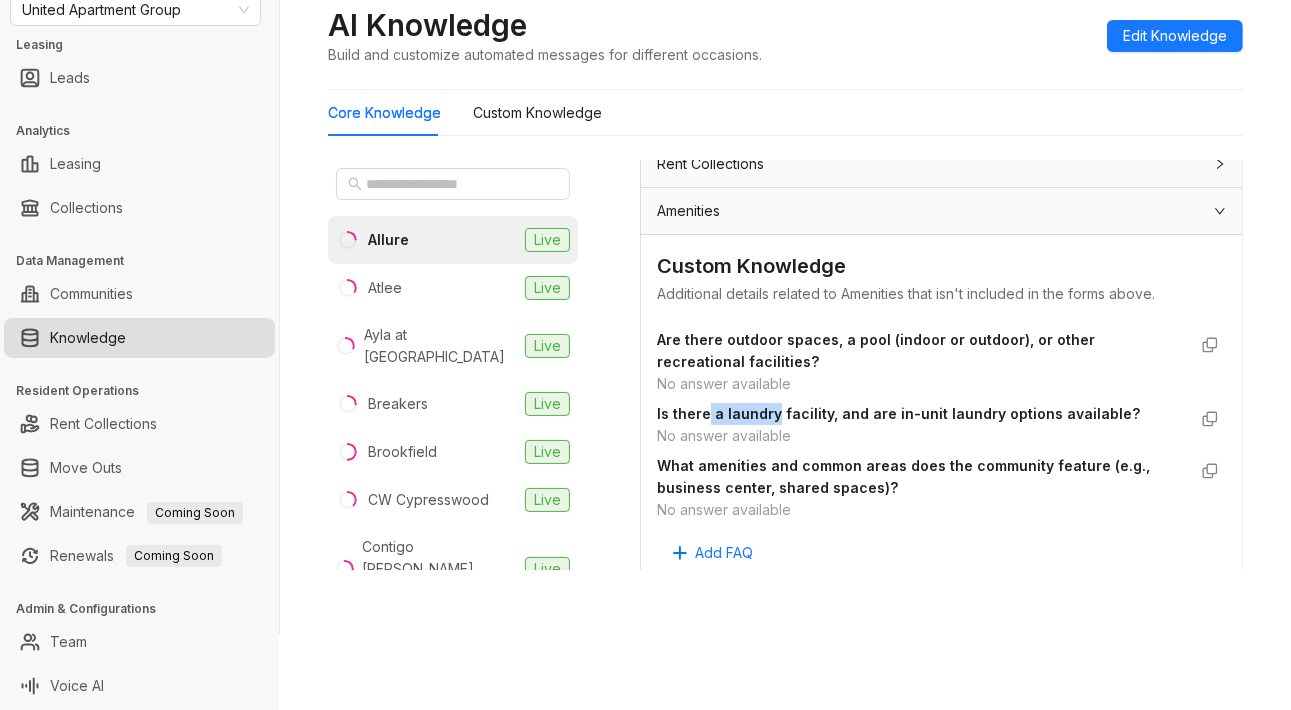 drag, startPoint x: 720, startPoint y: 416, endPoint x: 800, endPoint y: 418, distance: 80.024994 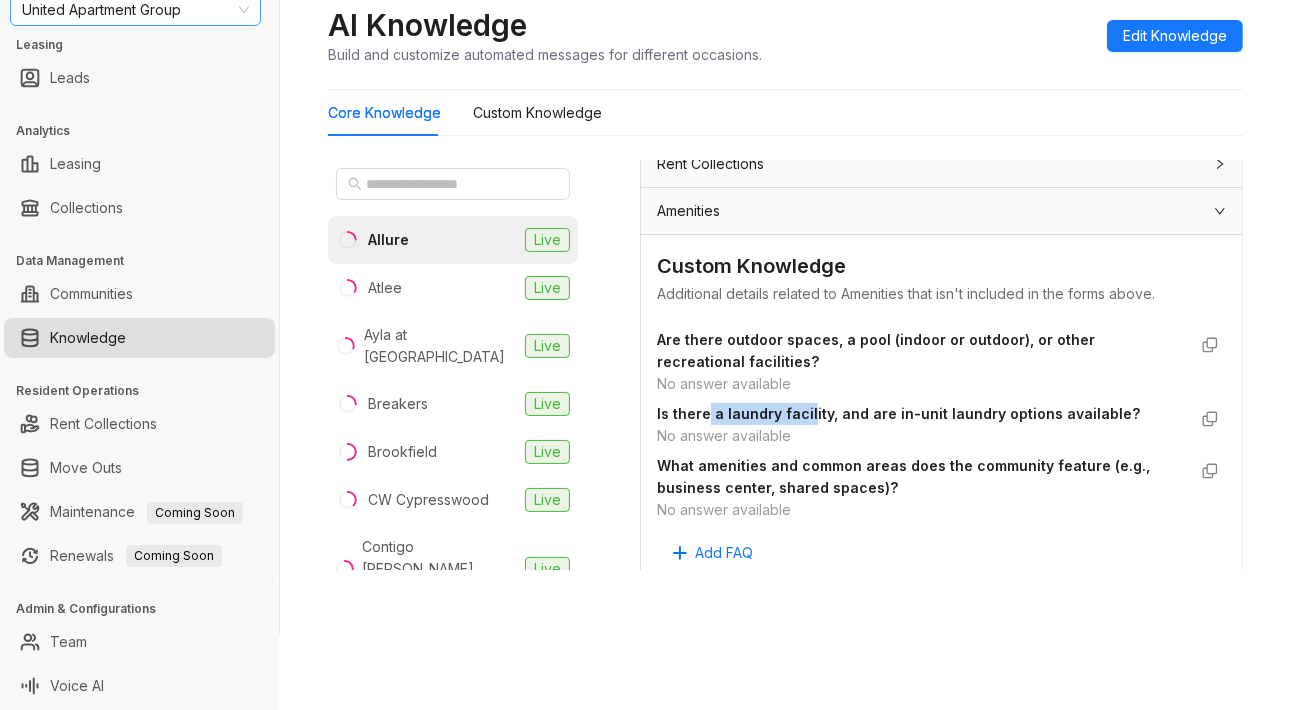 click on "United Apartment Group" at bounding box center (135, 10) 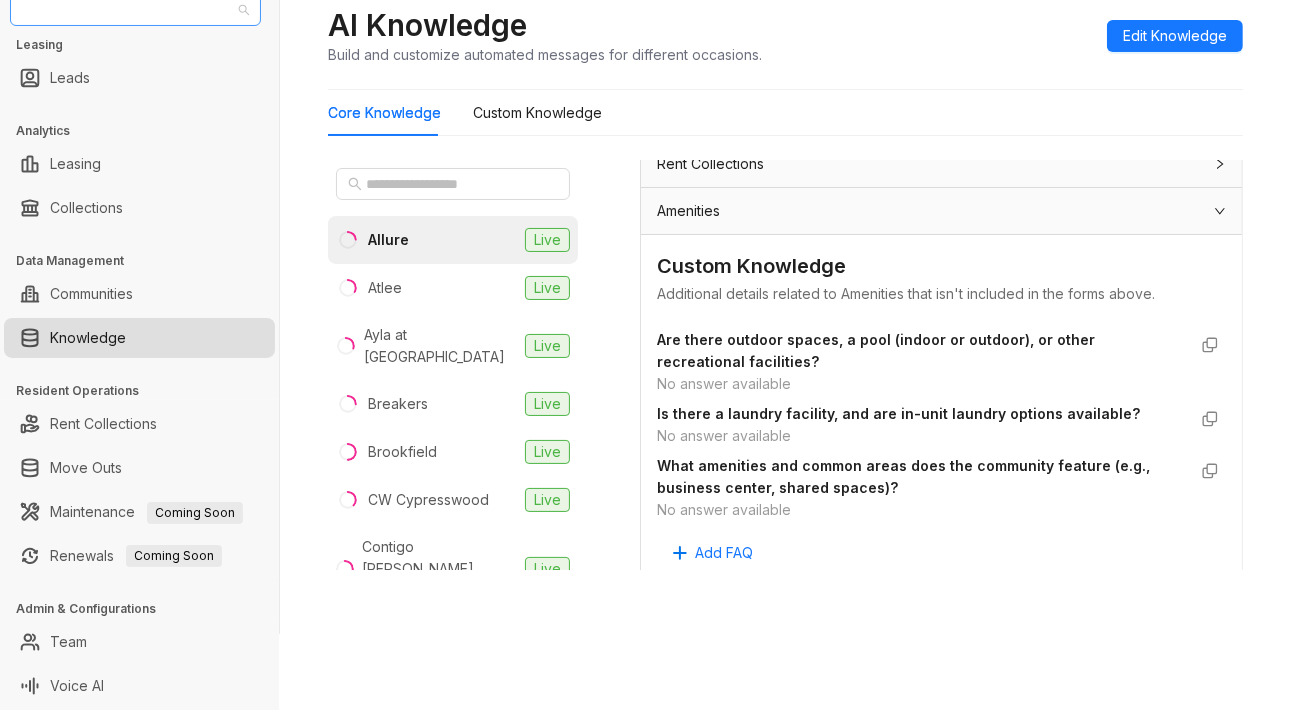 scroll, scrollTop: 71, scrollLeft: 0, axis: vertical 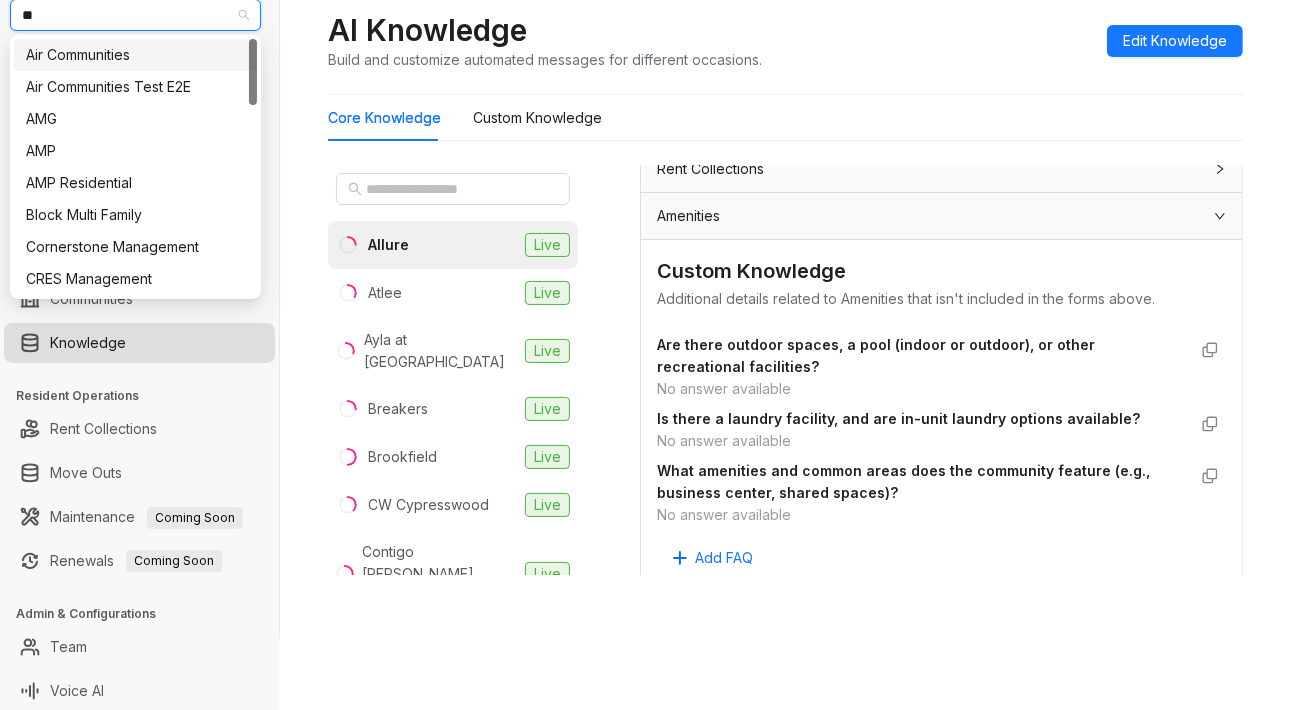 type on "***" 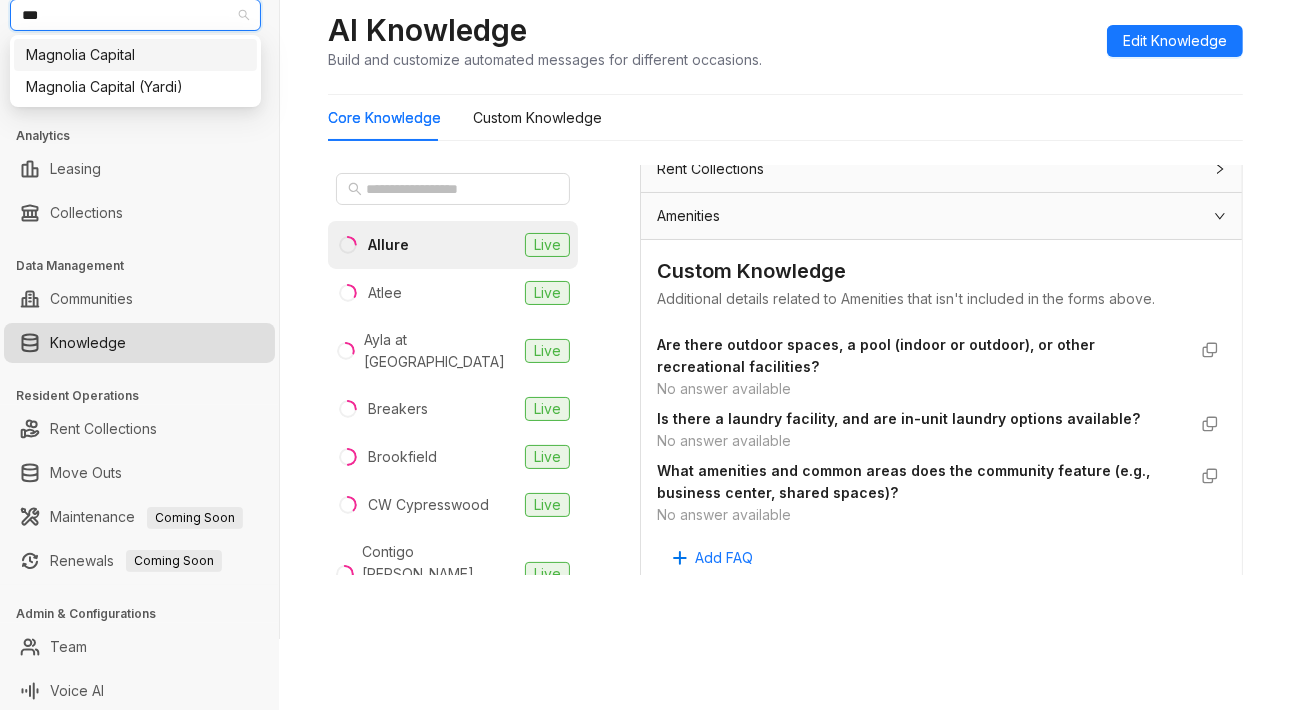 click on "Magnolia Capital" at bounding box center [135, 55] 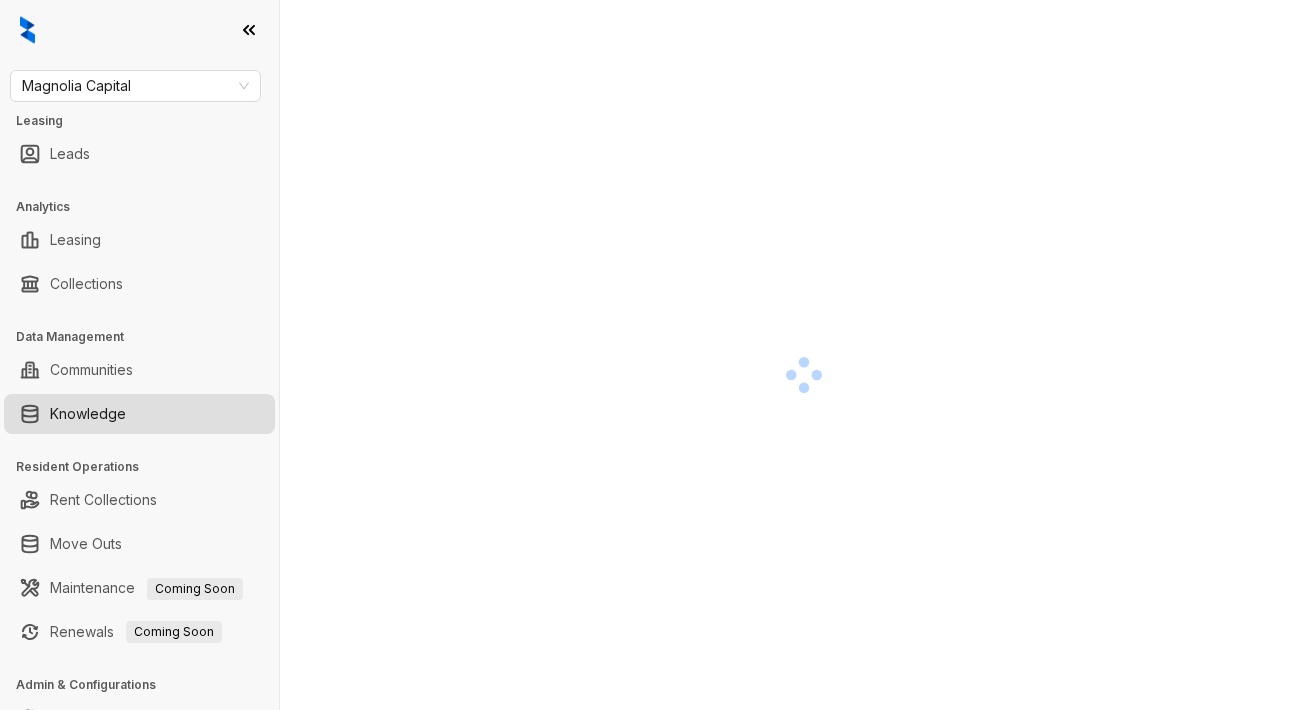 scroll, scrollTop: 0, scrollLeft: 0, axis: both 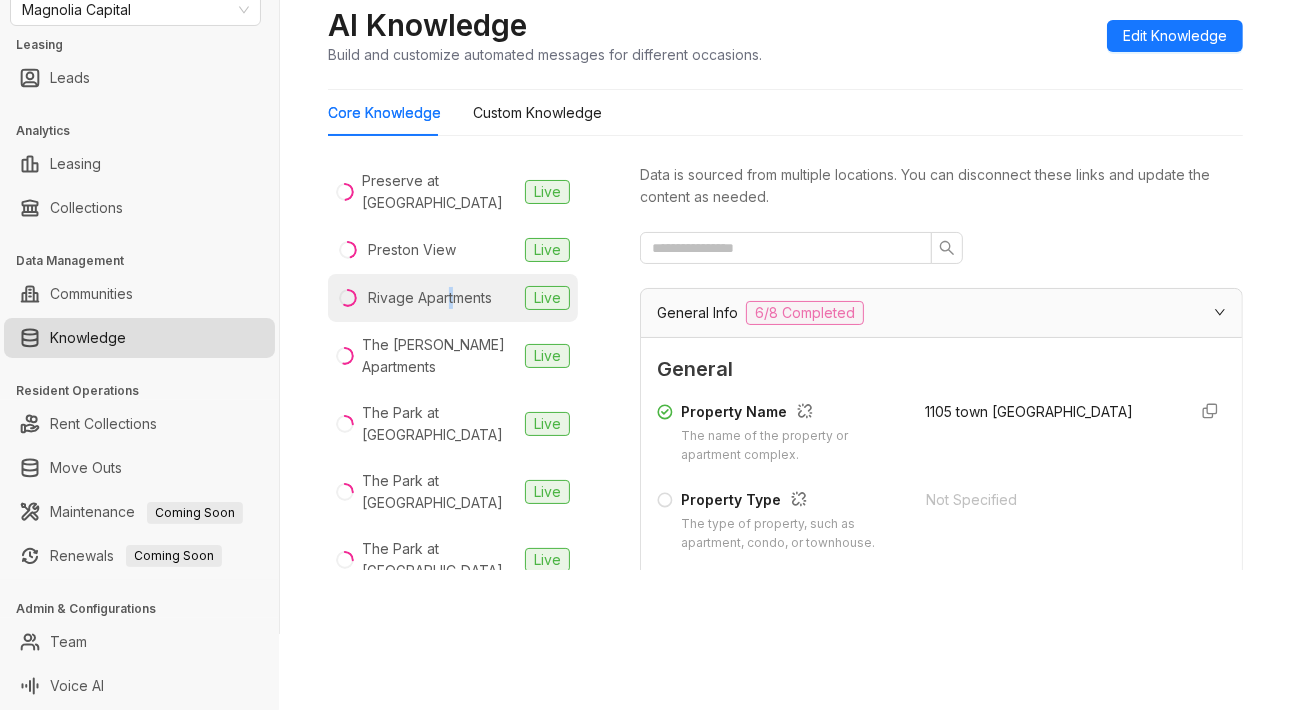 click on "Rivage Apartments Live" at bounding box center (453, 298) 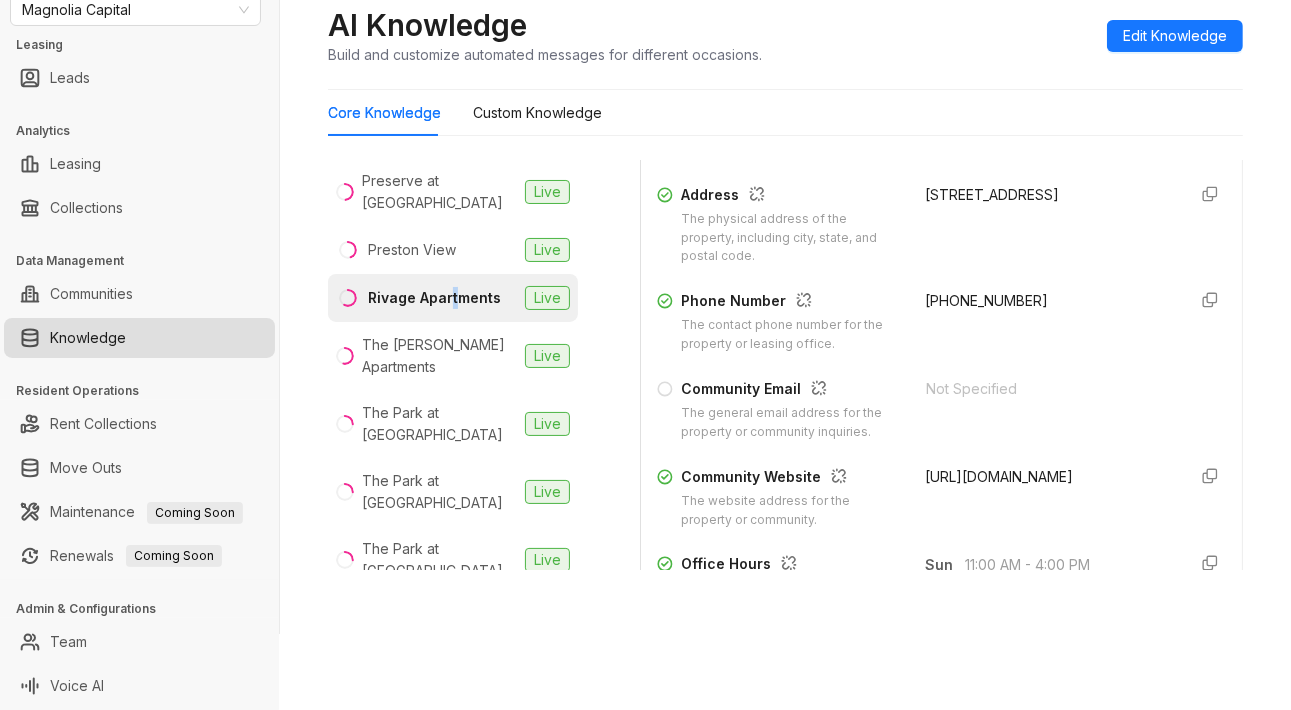 scroll, scrollTop: 400, scrollLeft: 0, axis: vertical 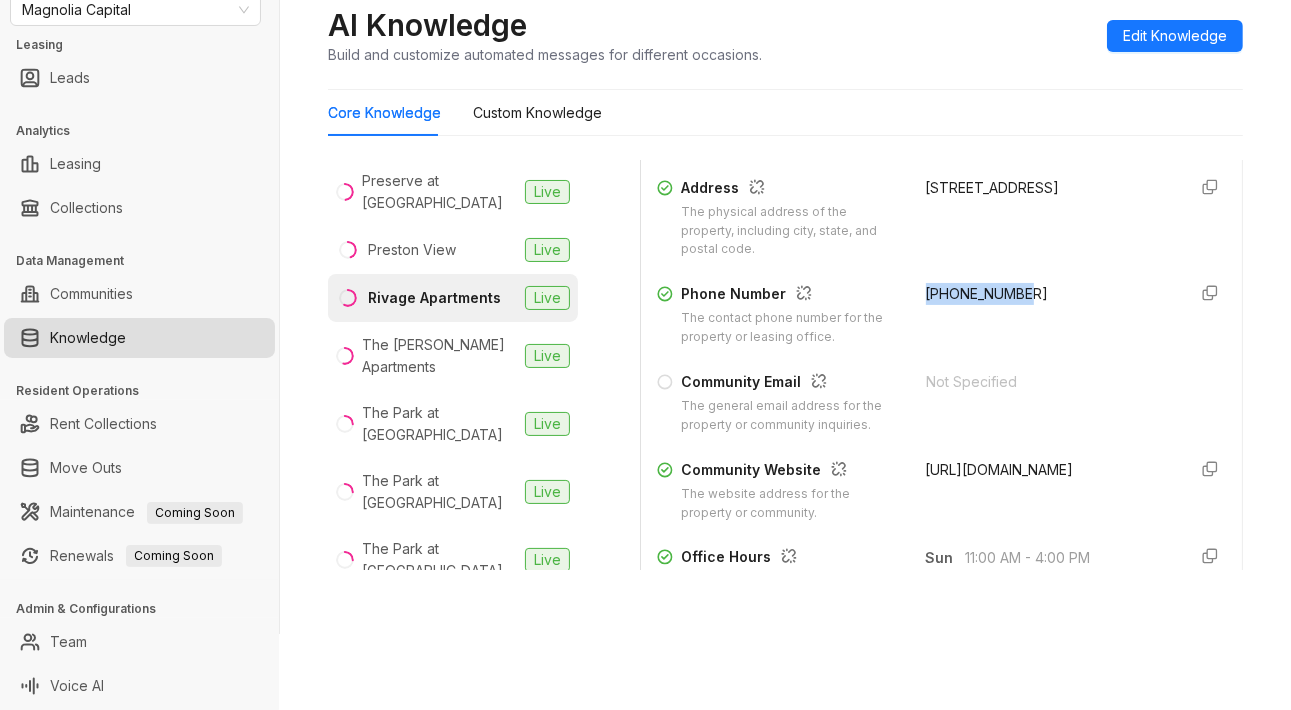 drag, startPoint x: 905, startPoint y: 285, endPoint x: 908, endPoint y: 327, distance: 42.107006 